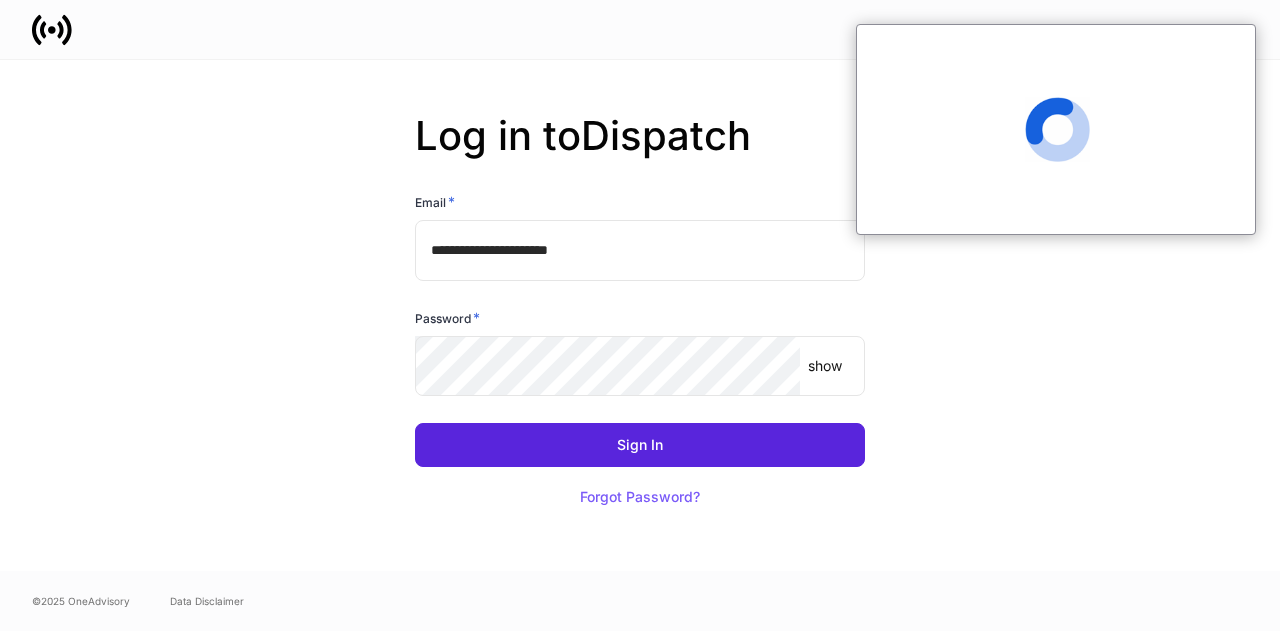 scroll, scrollTop: 0, scrollLeft: 0, axis: both 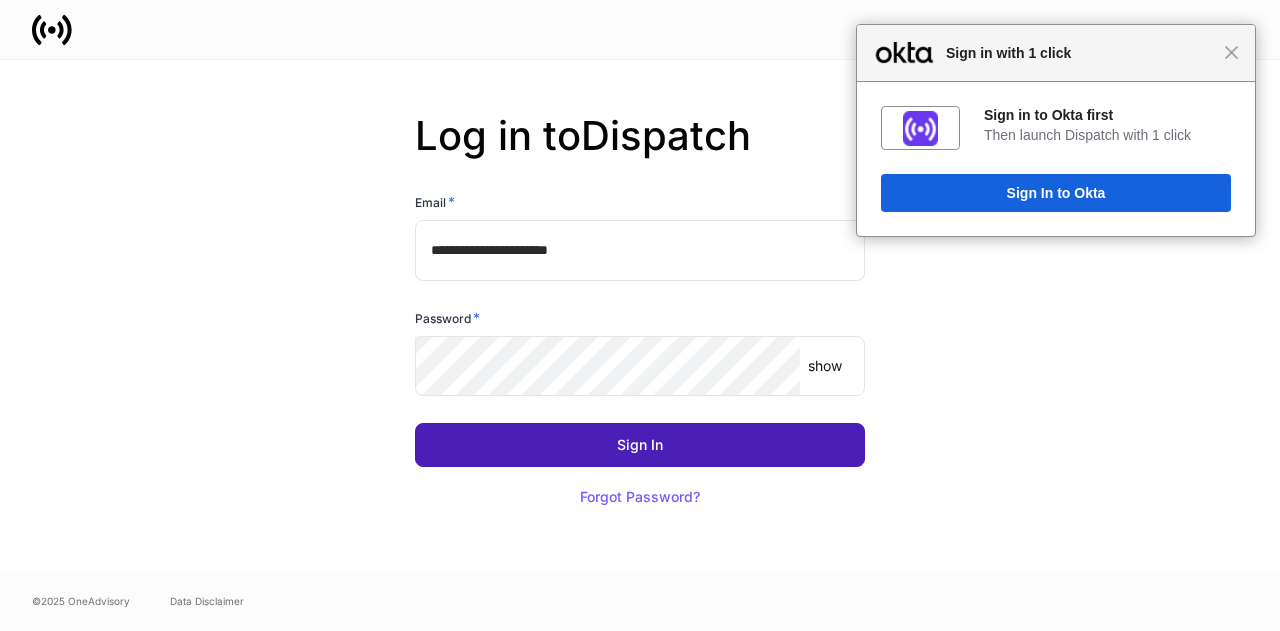 click on "Sign In" at bounding box center [640, 445] 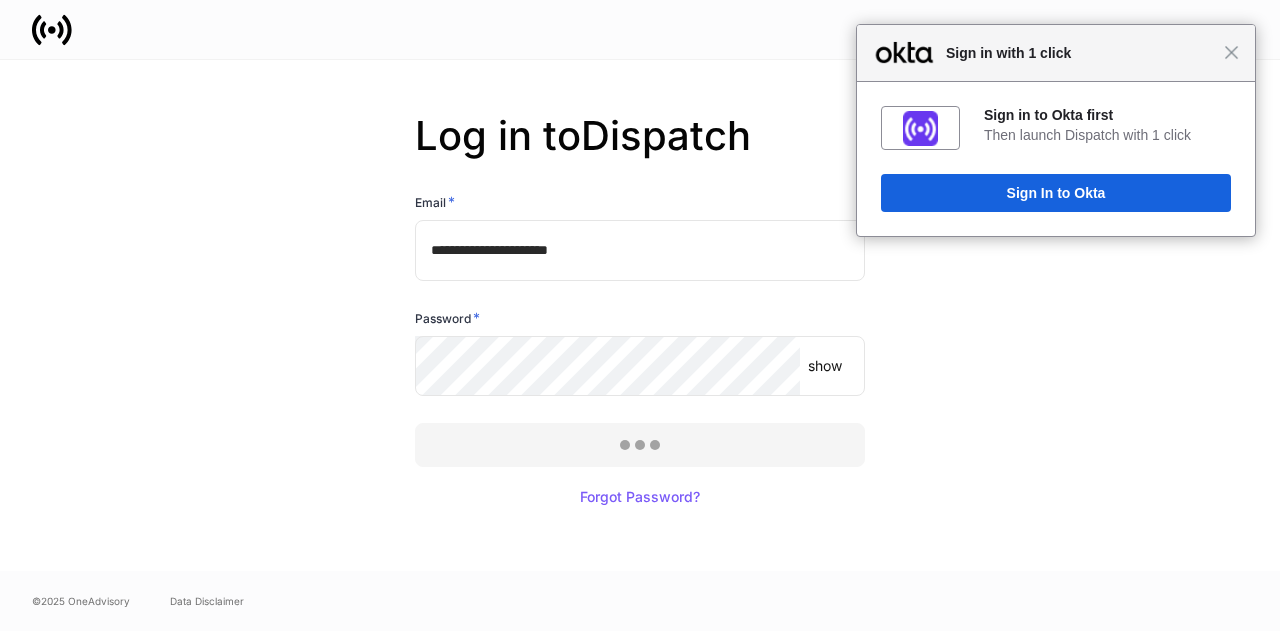 click on "**********" at bounding box center [640, 315] 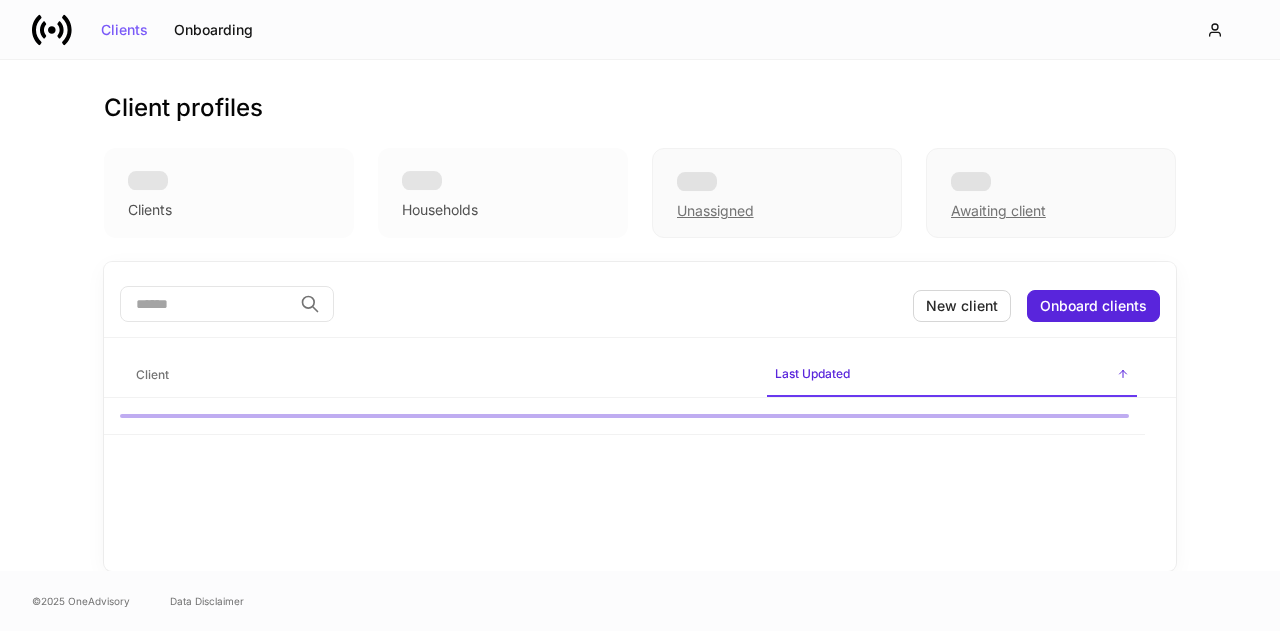 scroll, scrollTop: 0, scrollLeft: 0, axis: both 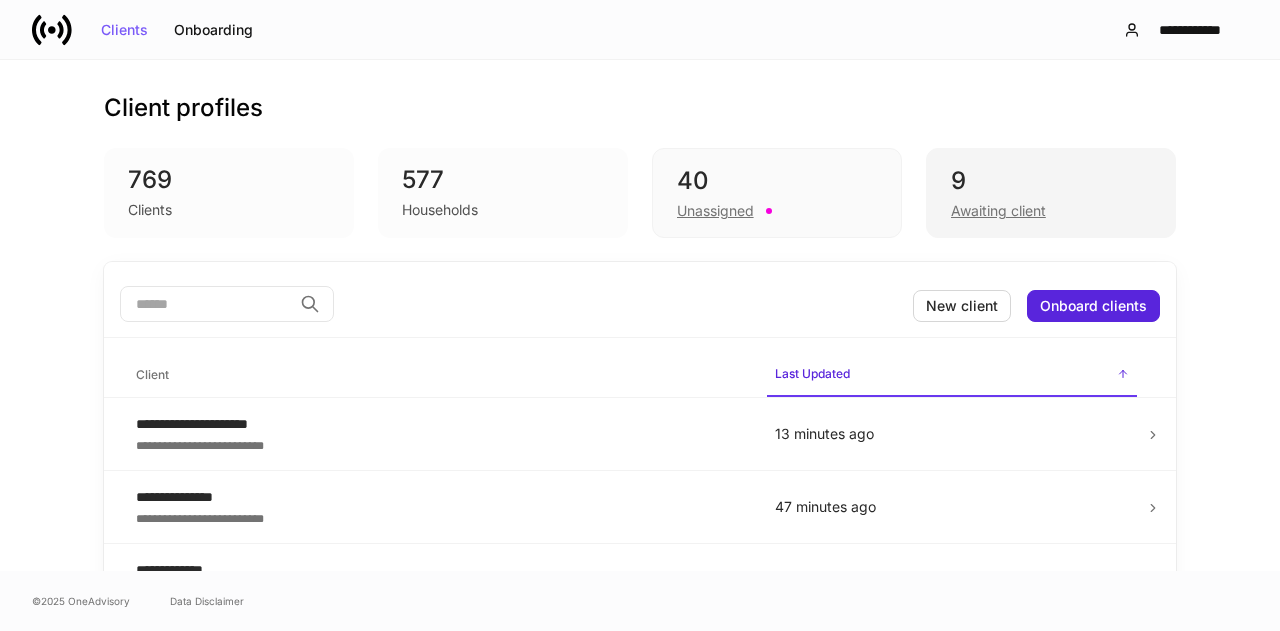 click on "Awaiting client" at bounding box center [998, 211] 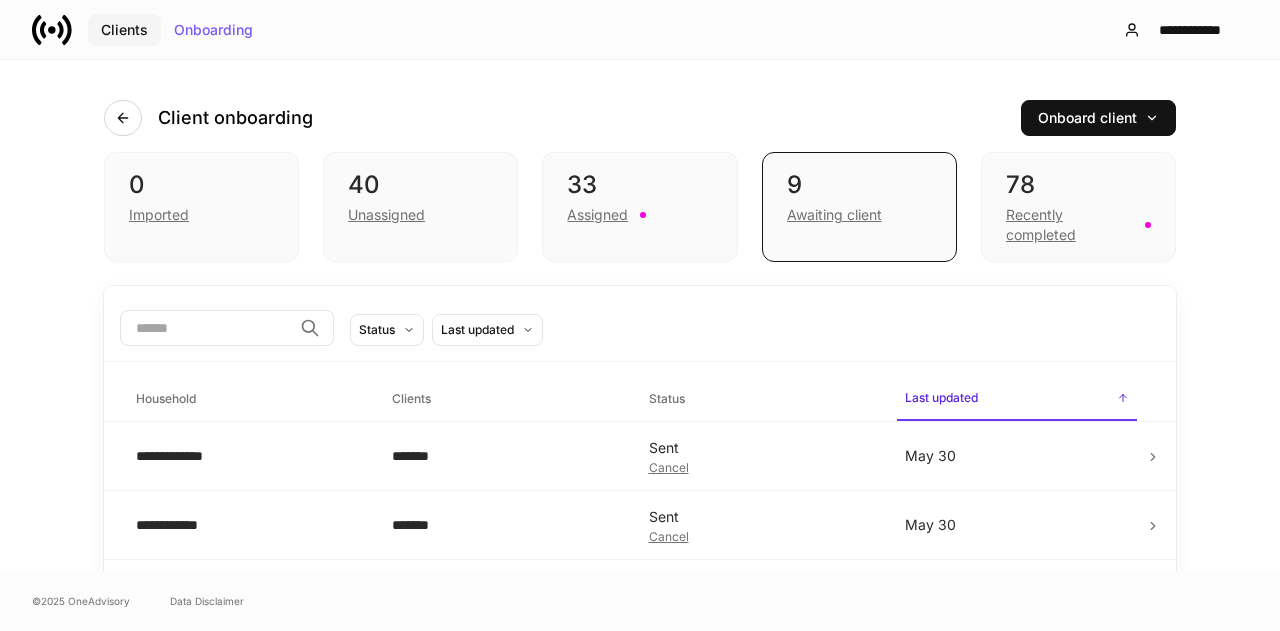 click on "Clients" at bounding box center [124, 30] 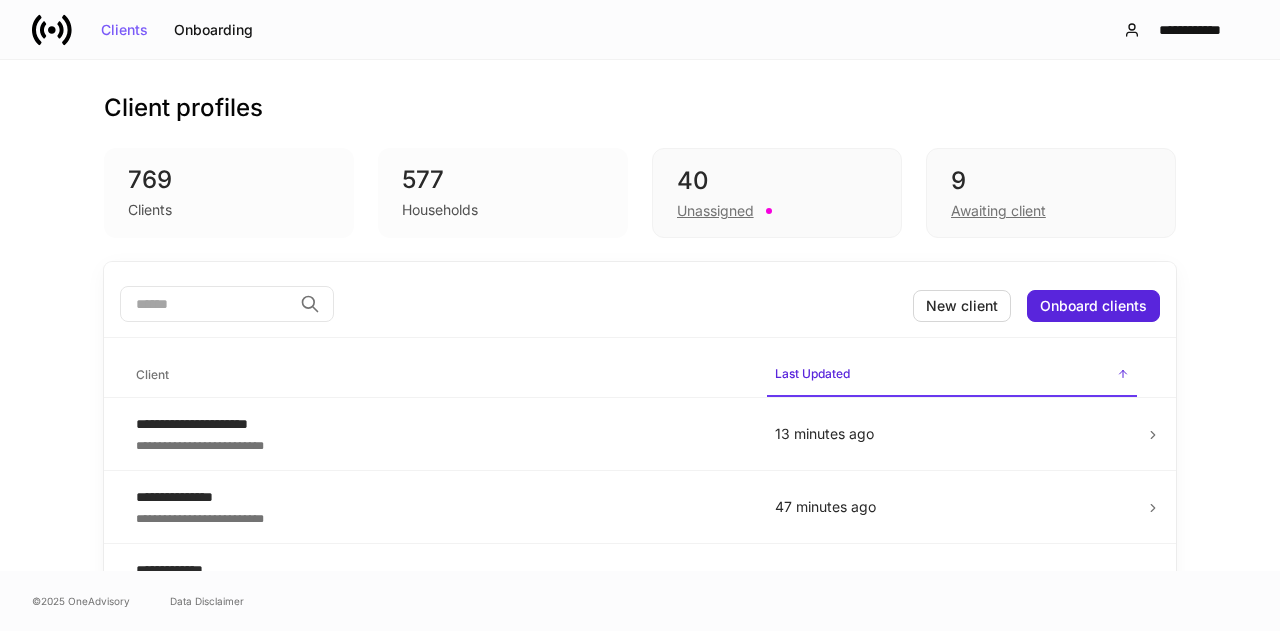 click at bounding box center (206, 304) 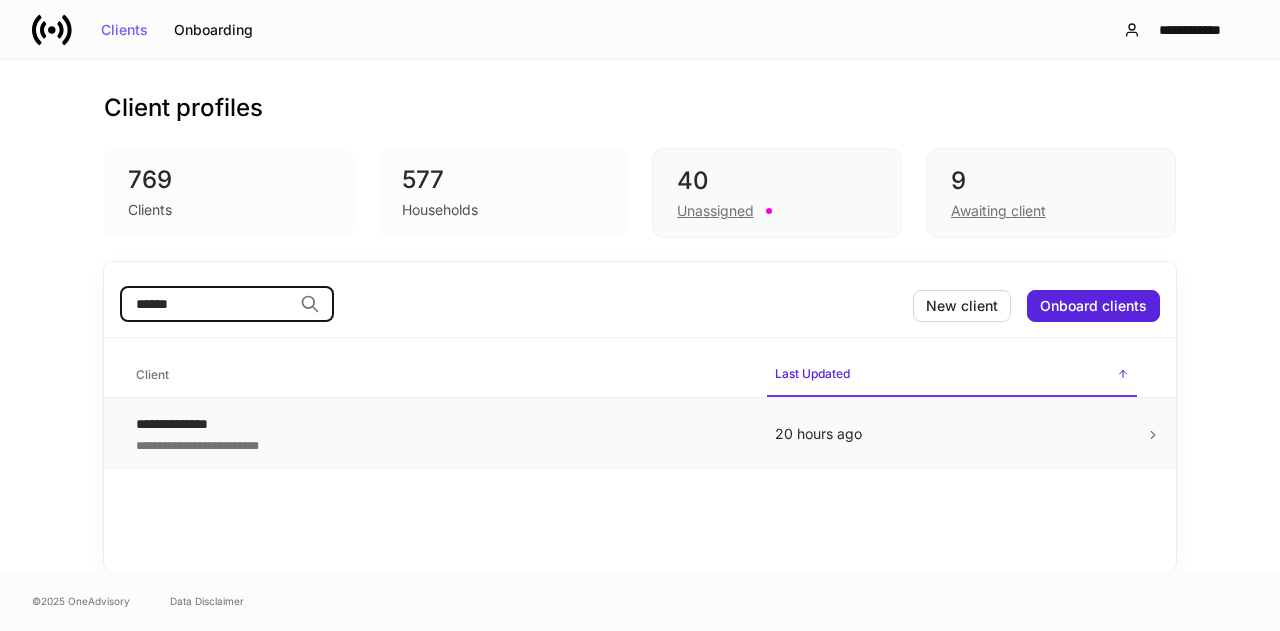 type on "******" 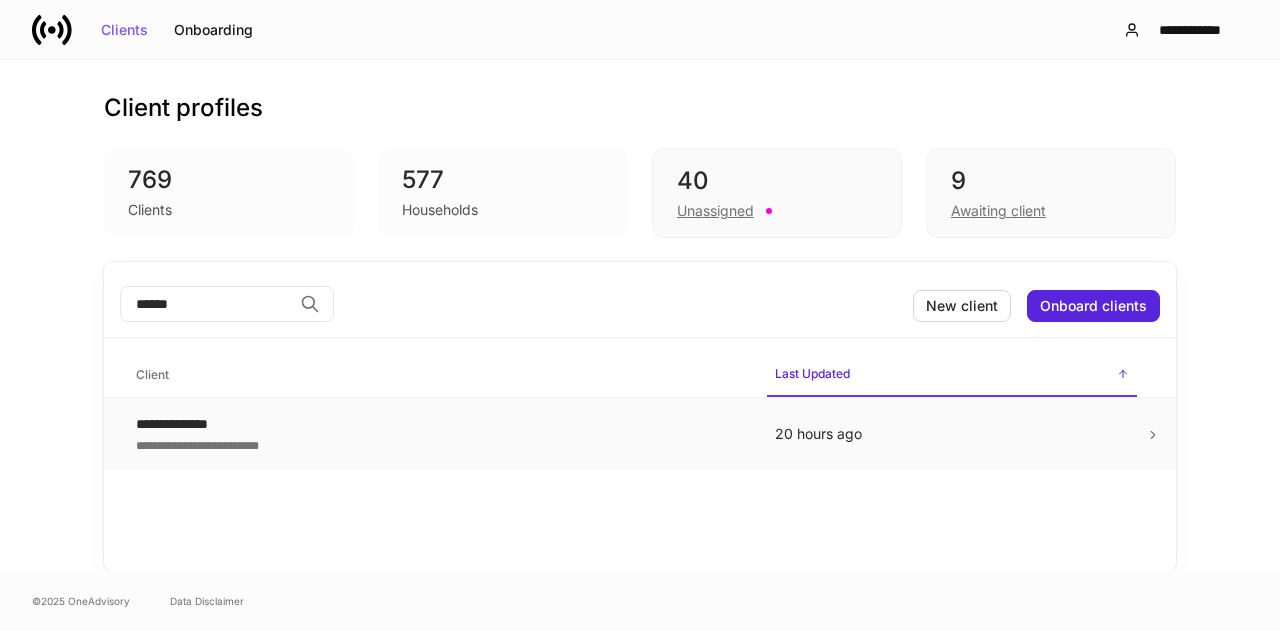 click on "**********" at bounding box center [439, 424] 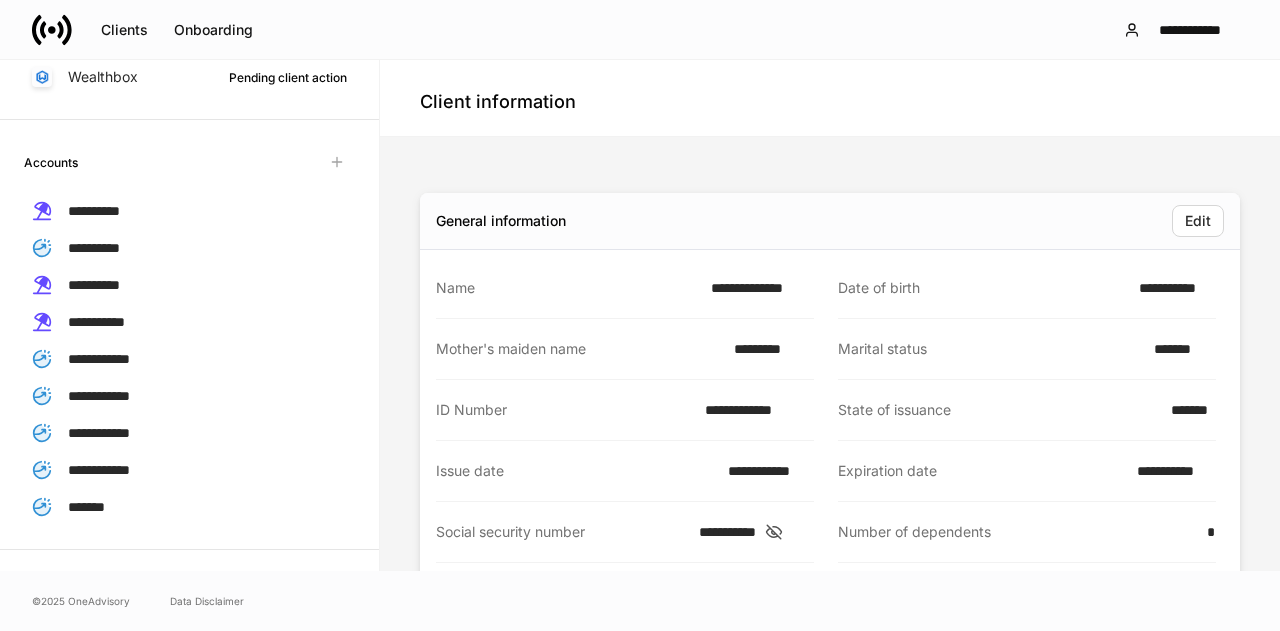 scroll, scrollTop: 425, scrollLeft: 0, axis: vertical 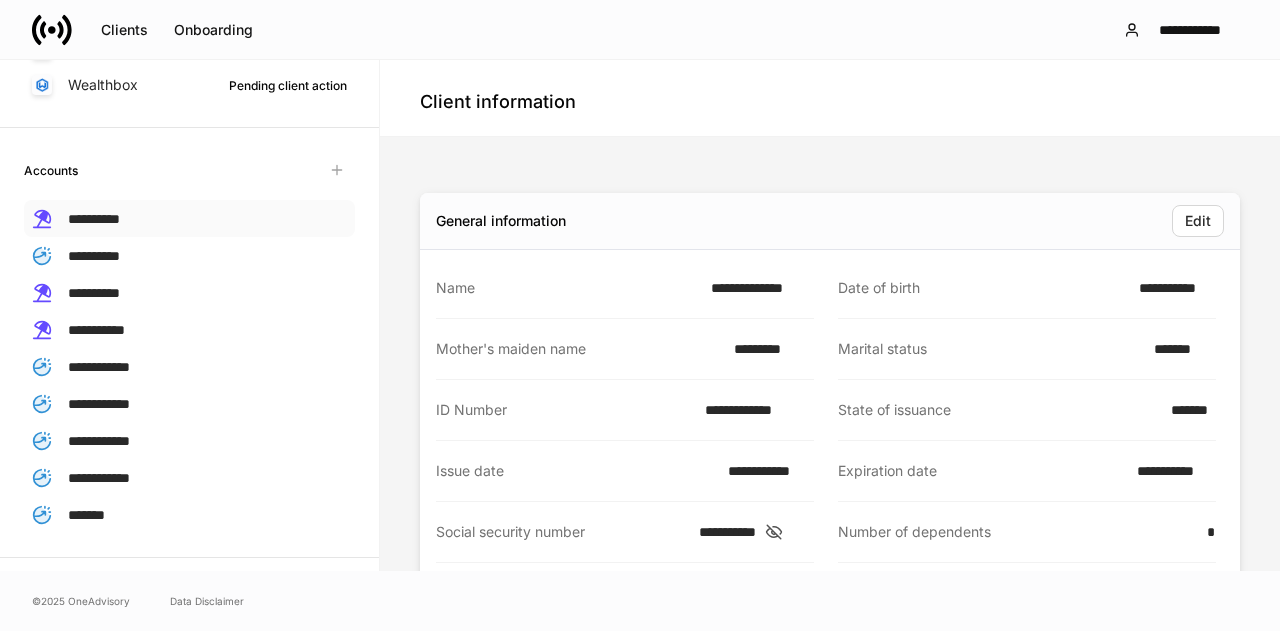 click on "**********" at bounding box center (94, 219) 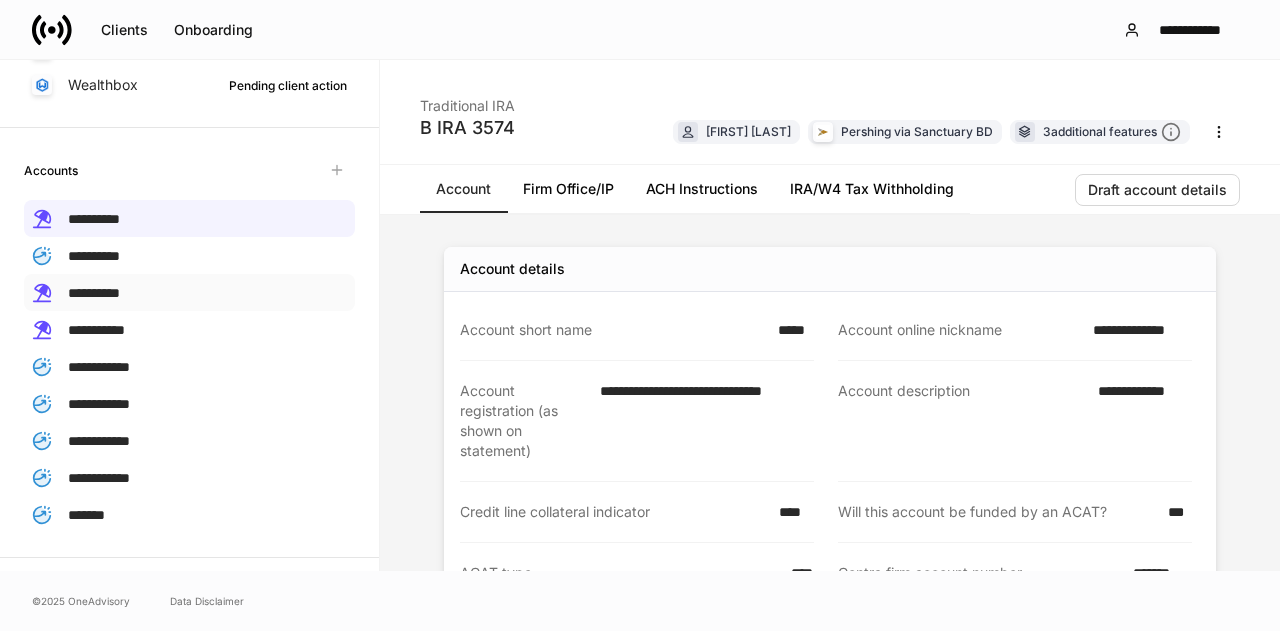 click on "**********" at bounding box center (94, 293) 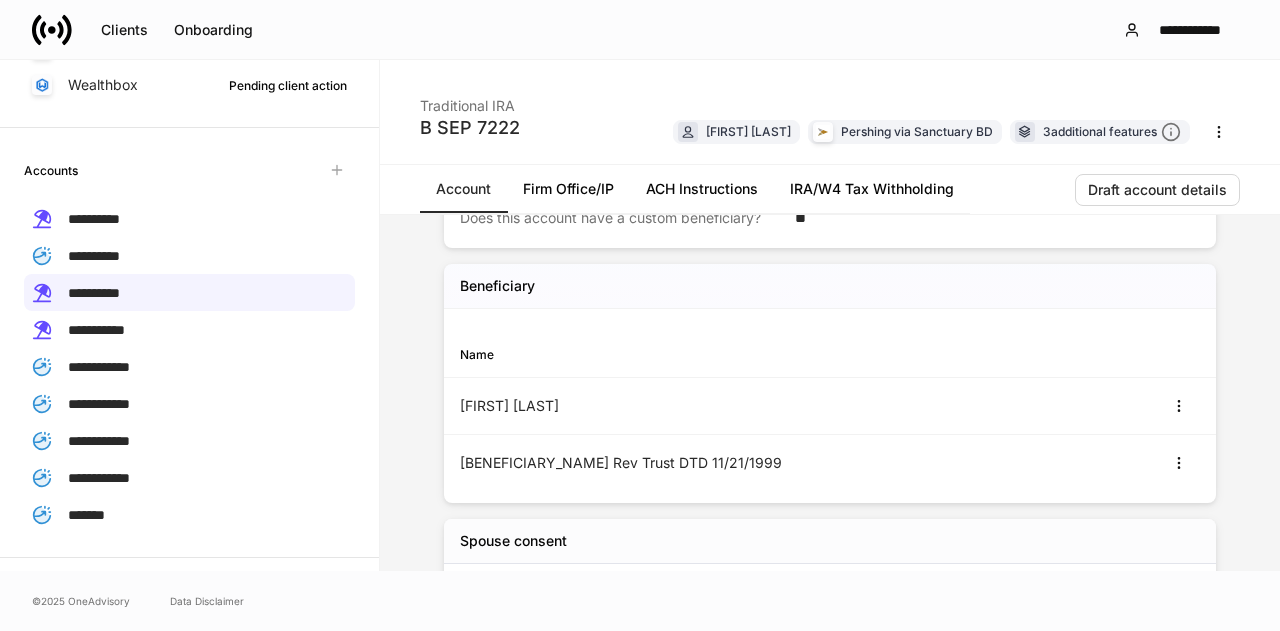 scroll, scrollTop: 587, scrollLeft: 0, axis: vertical 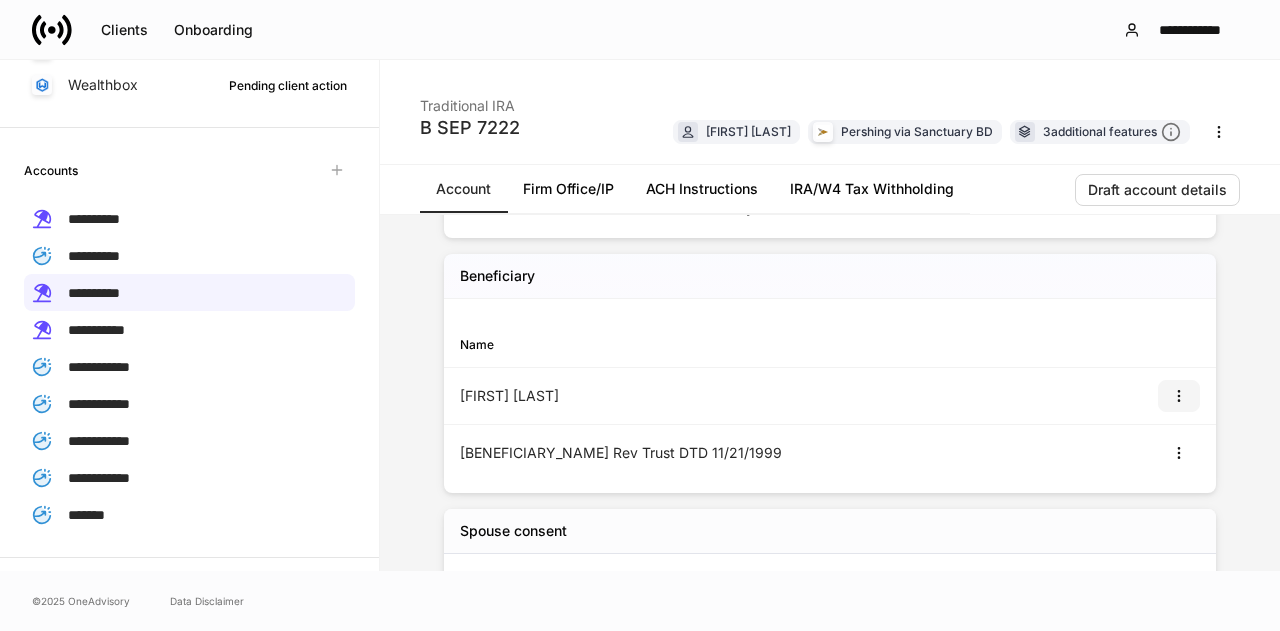 click 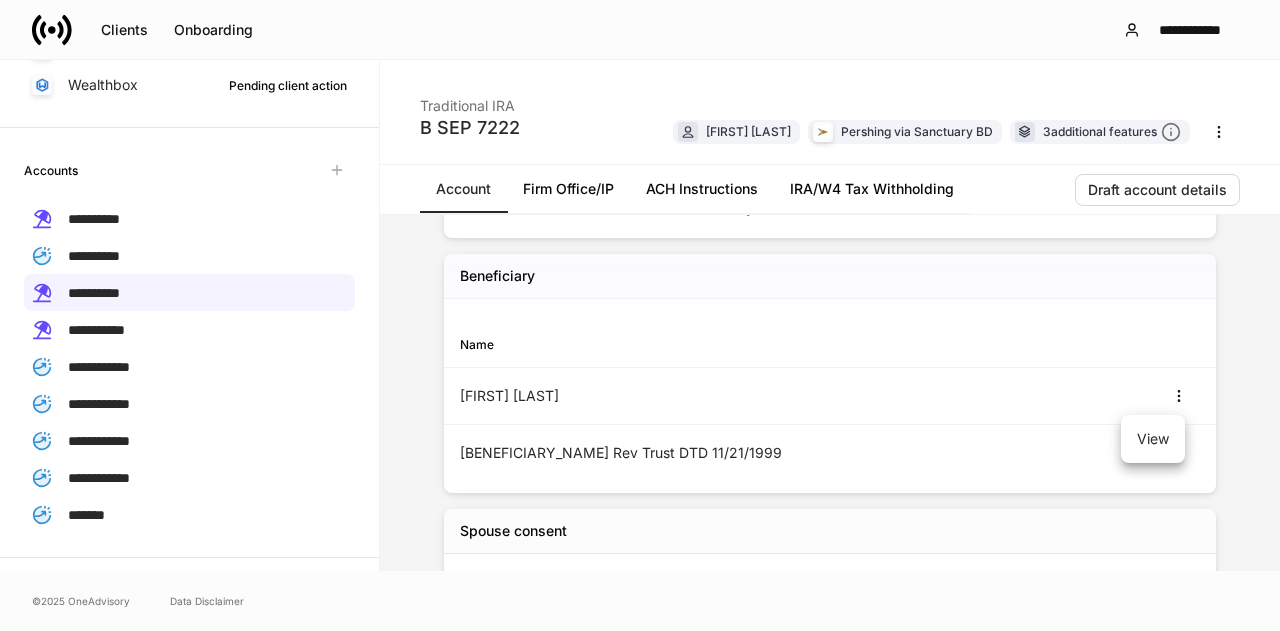 click on "View" at bounding box center (1153, 439) 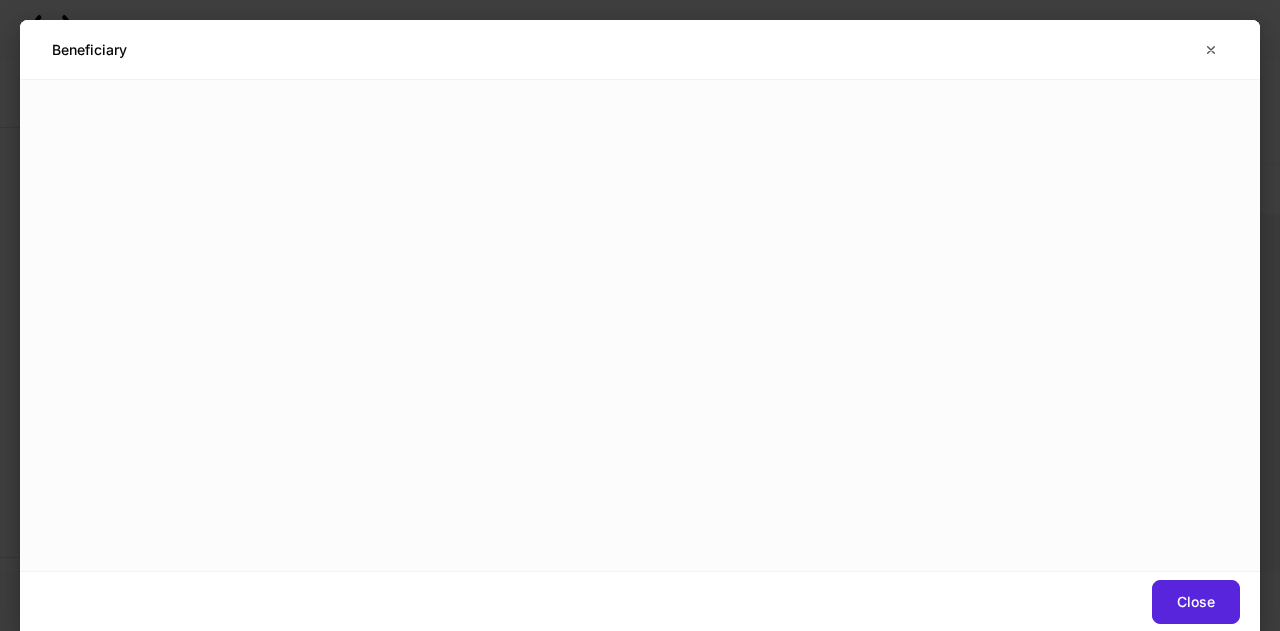scroll, scrollTop: 0, scrollLeft: 0, axis: both 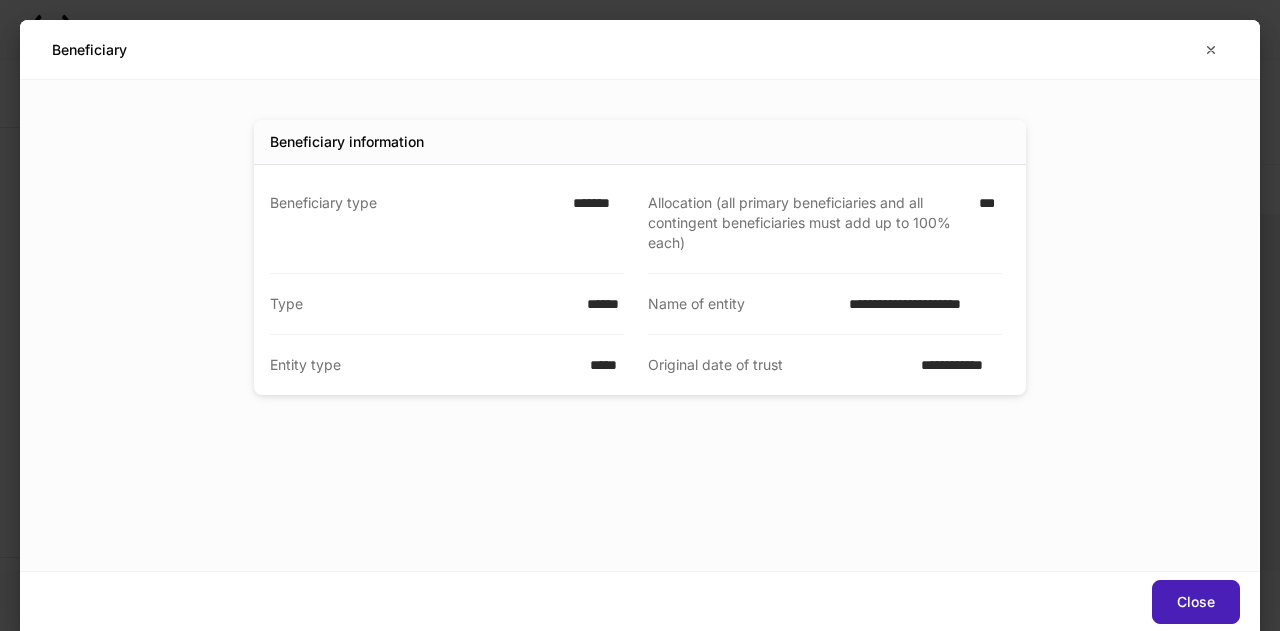 click on "Close" at bounding box center [1196, 602] 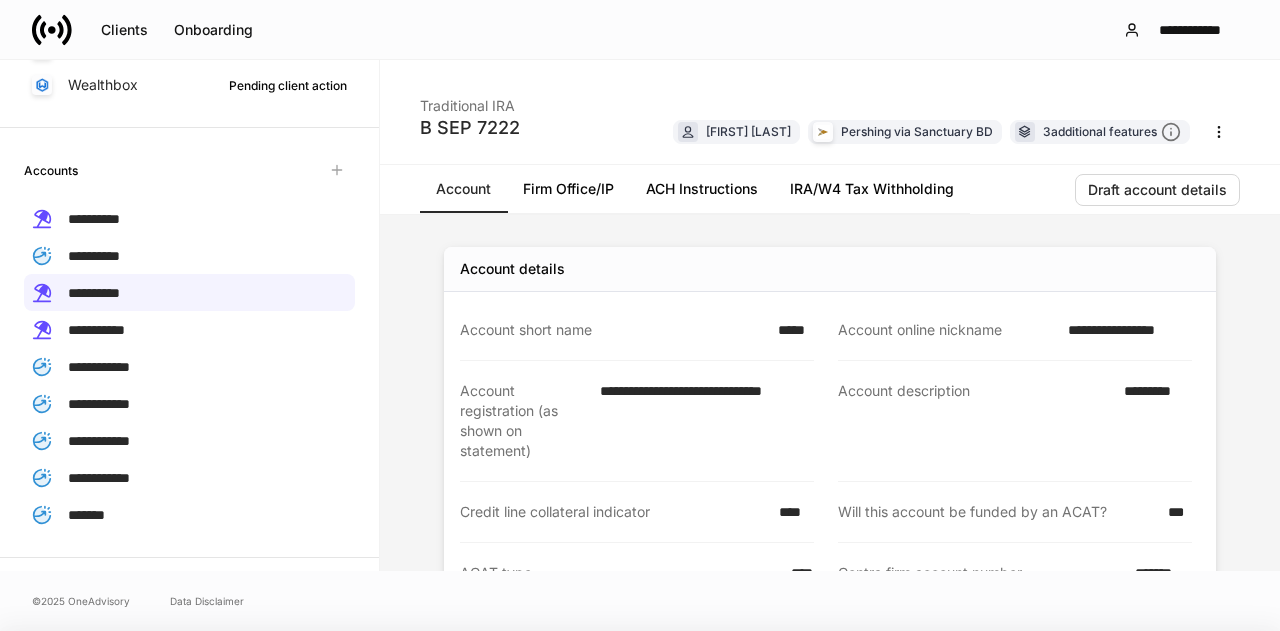 scroll, scrollTop: 586, scrollLeft: 0, axis: vertical 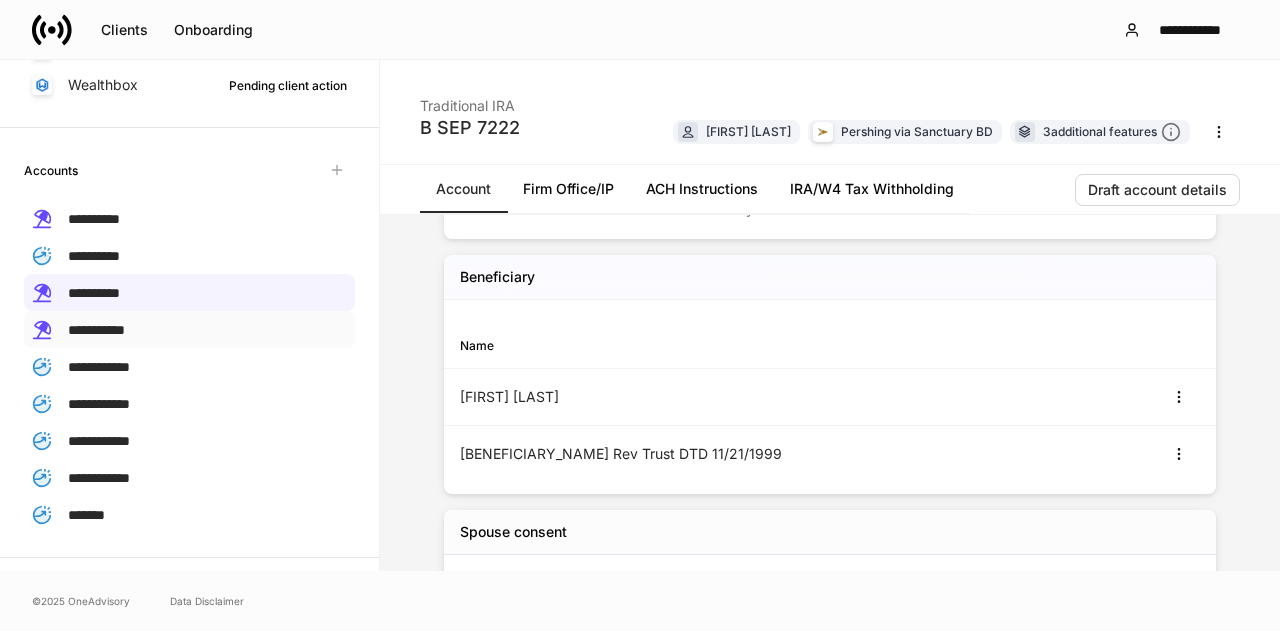 click on "**********" at bounding box center (96, 330) 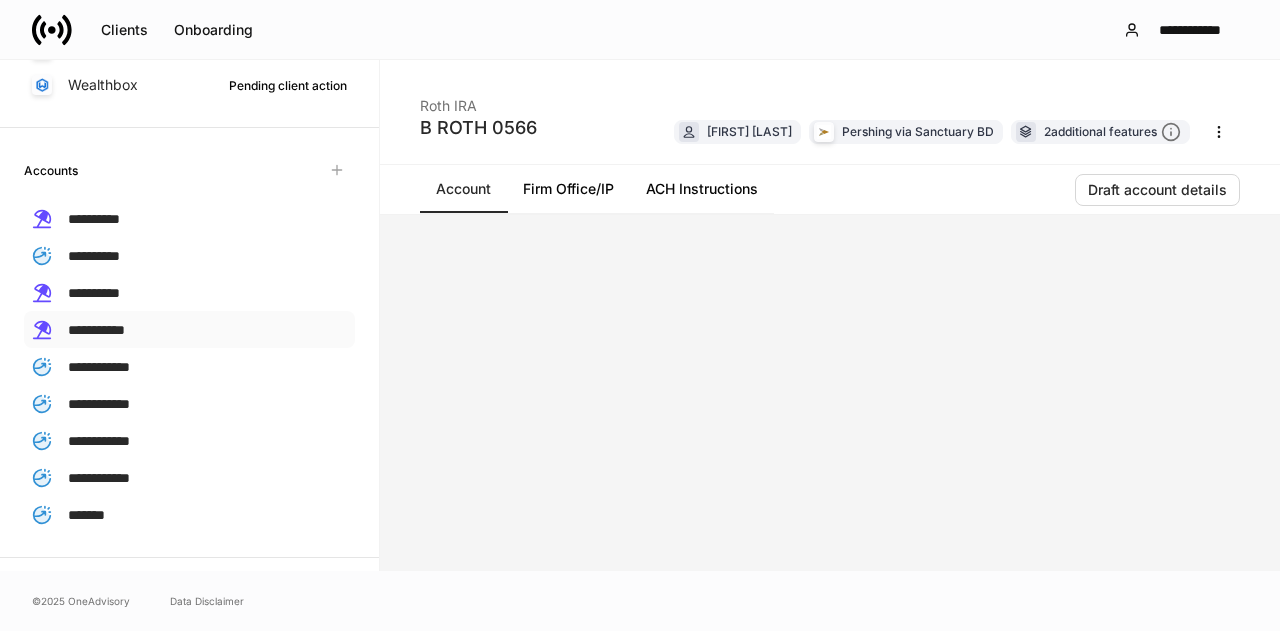 scroll, scrollTop: 0, scrollLeft: 0, axis: both 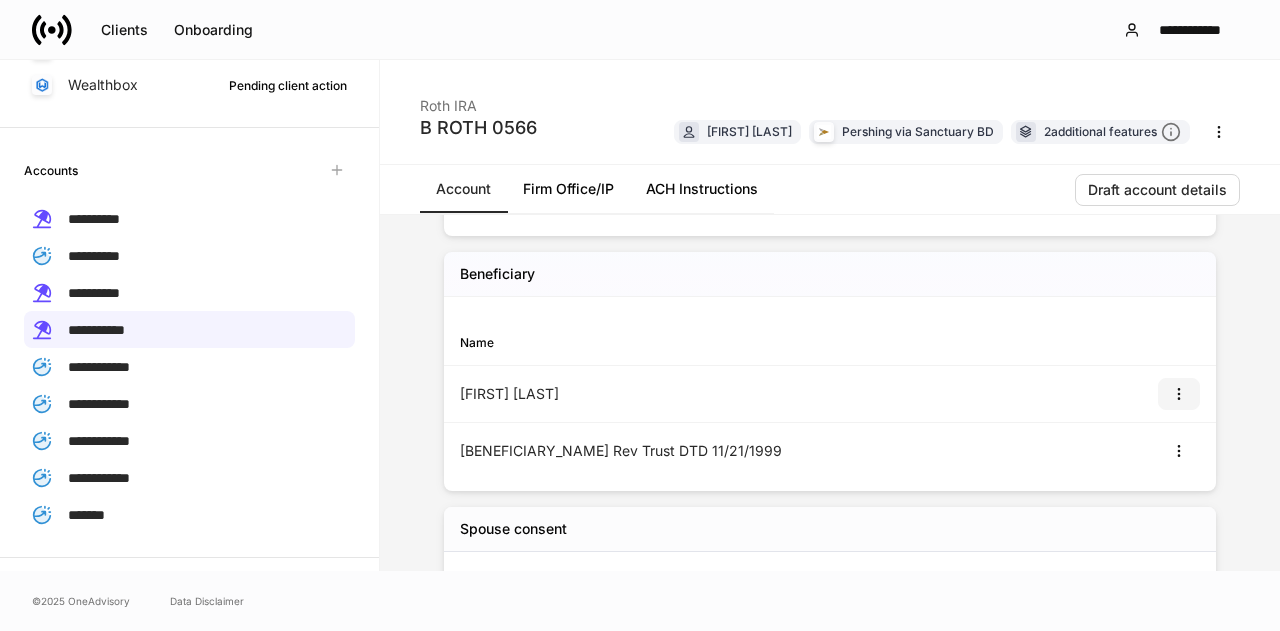 click 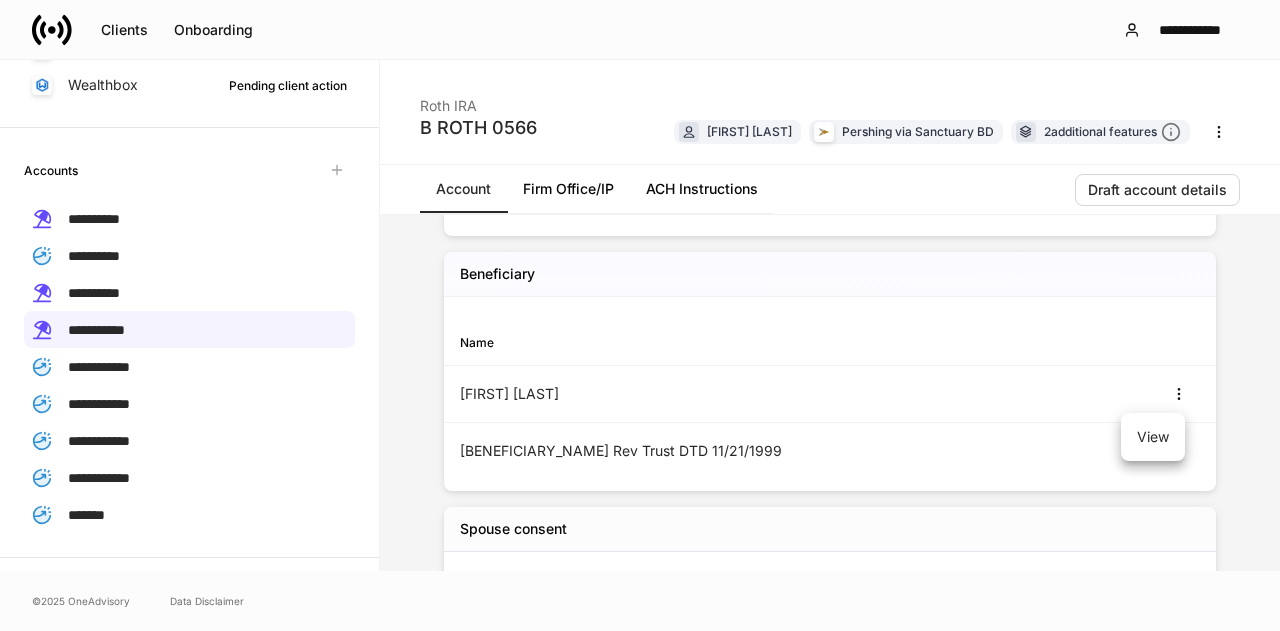 click on "View" at bounding box center (1153, 437) 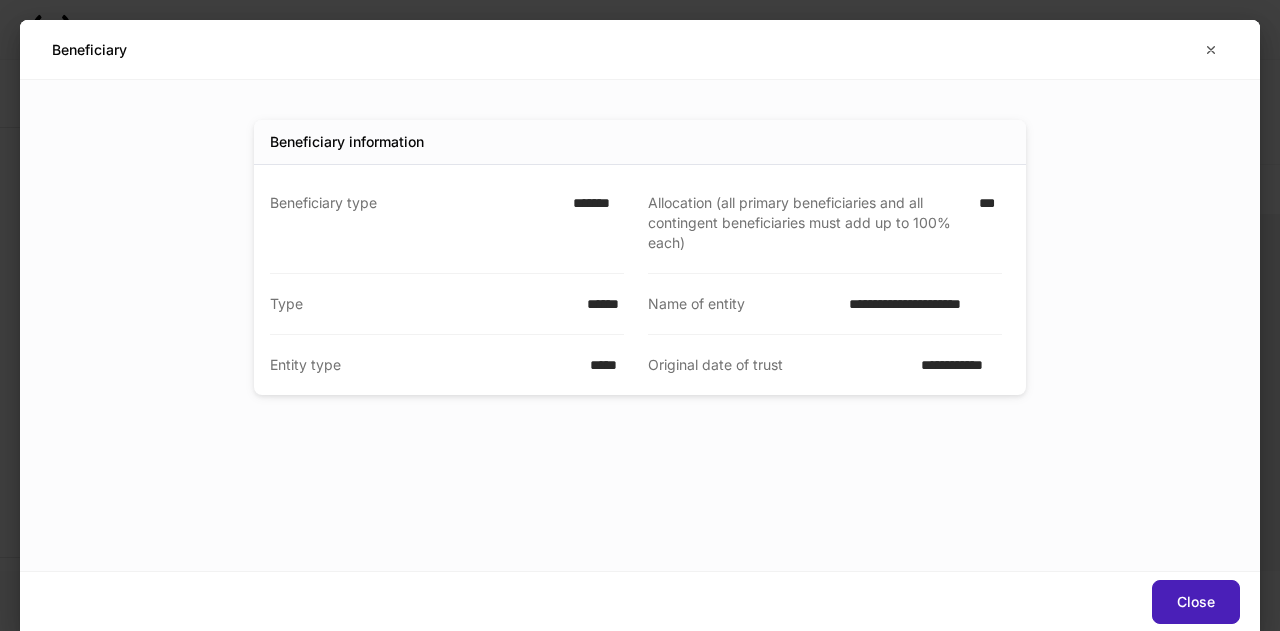 click on "Close" at bounding box center (1196, 602) 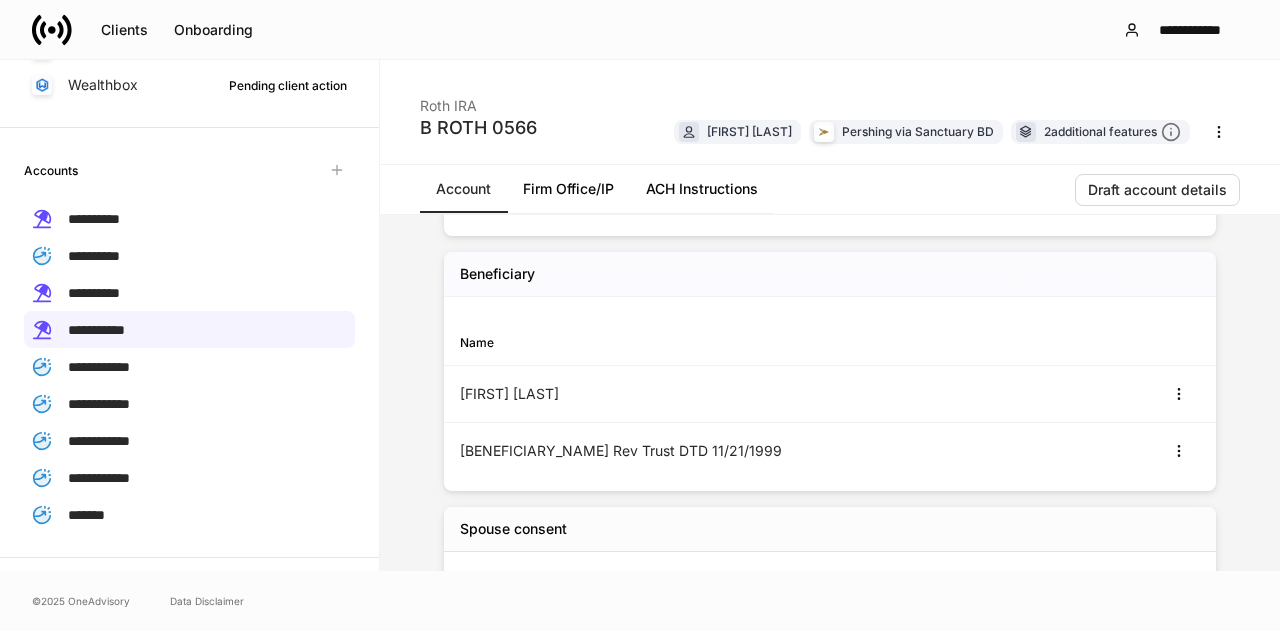 click on "Sheri Wells" at bounding box center (645, 394) 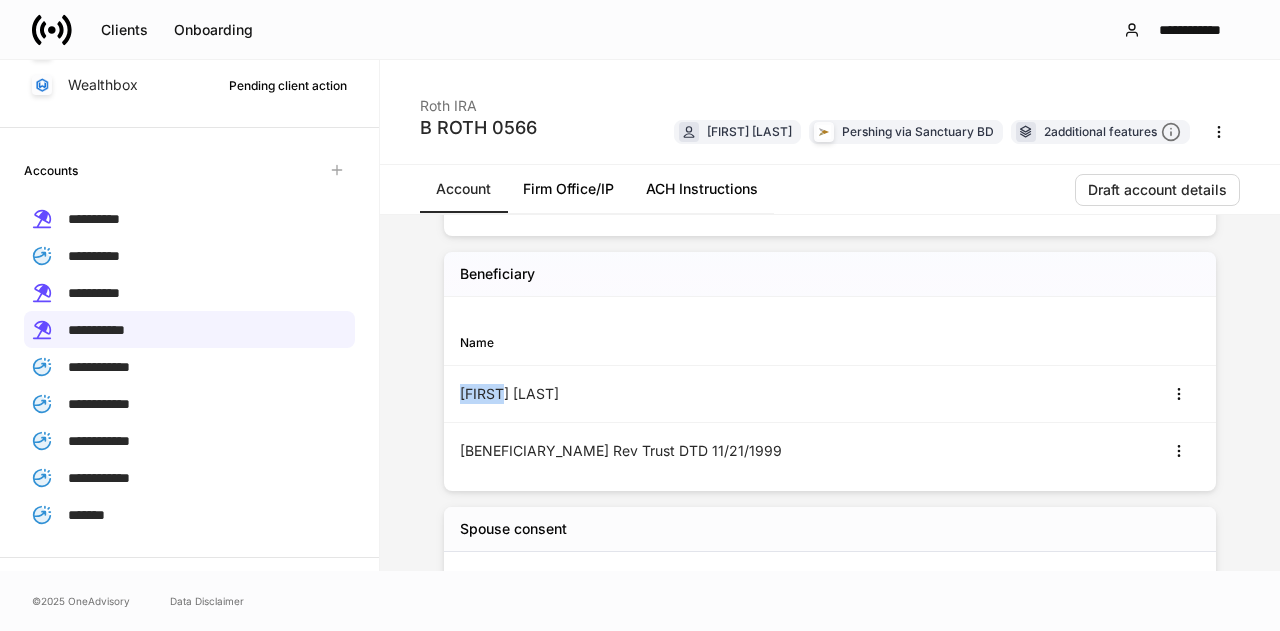 click on "Sheri Wells" at bounding box center [645, 394] 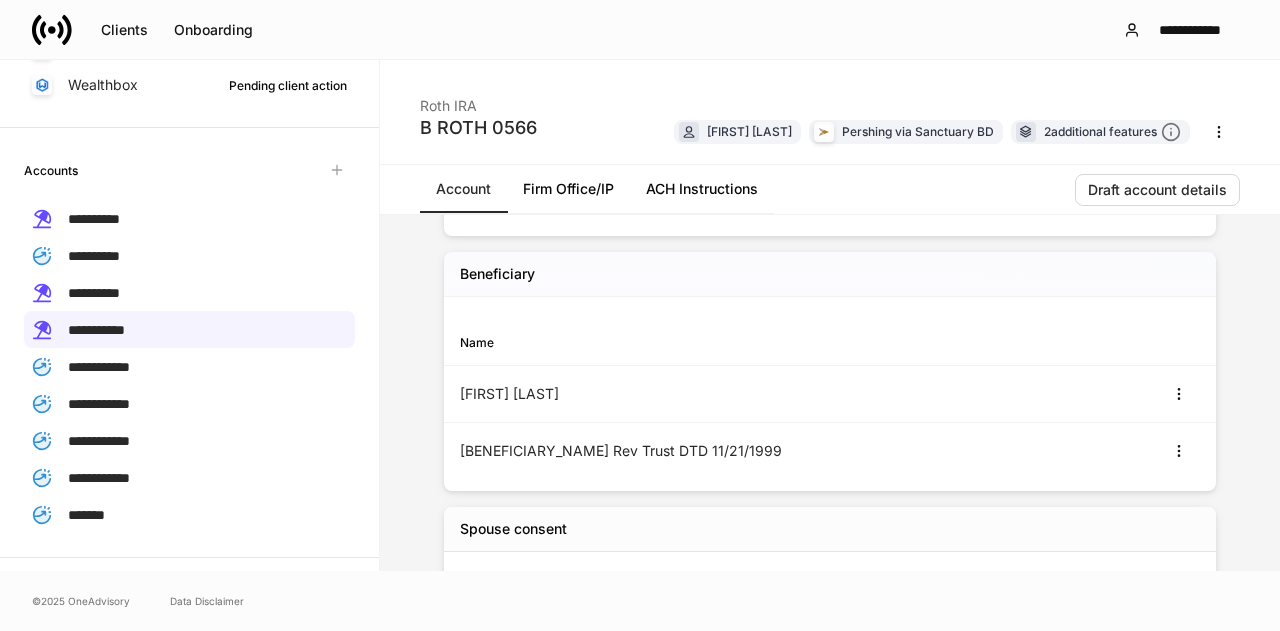 click on "Name" at bounding box center [645, 342] 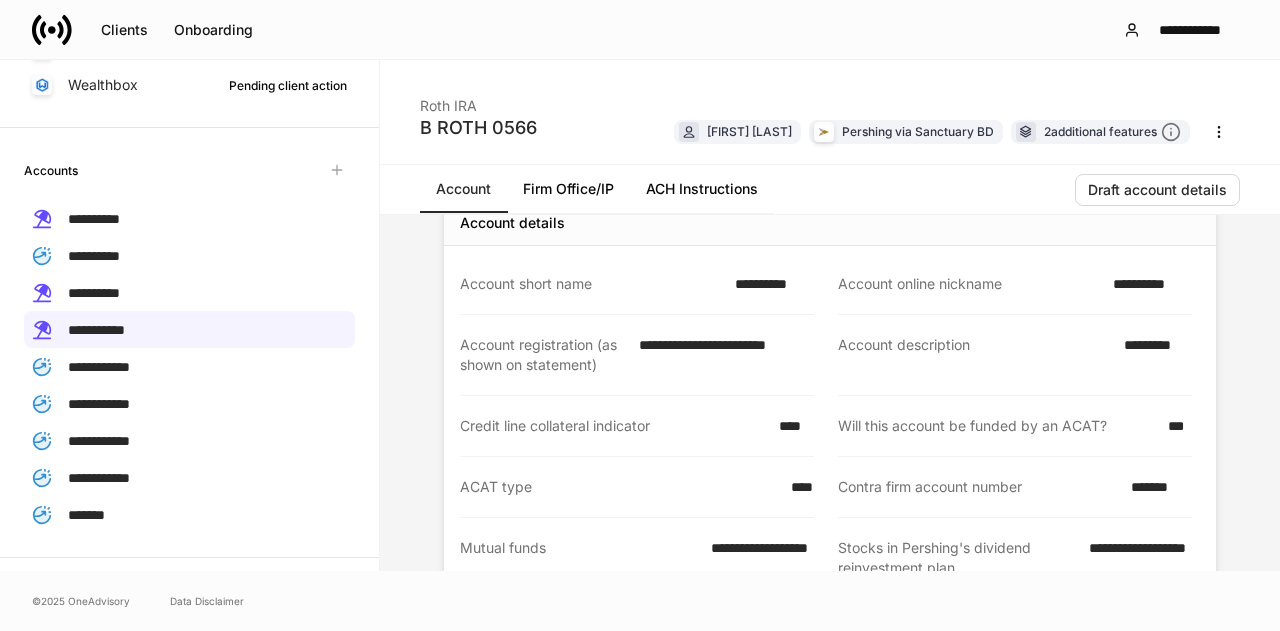 scroll, scrollTop: 32, scrollLeft: 0, axis: vertical 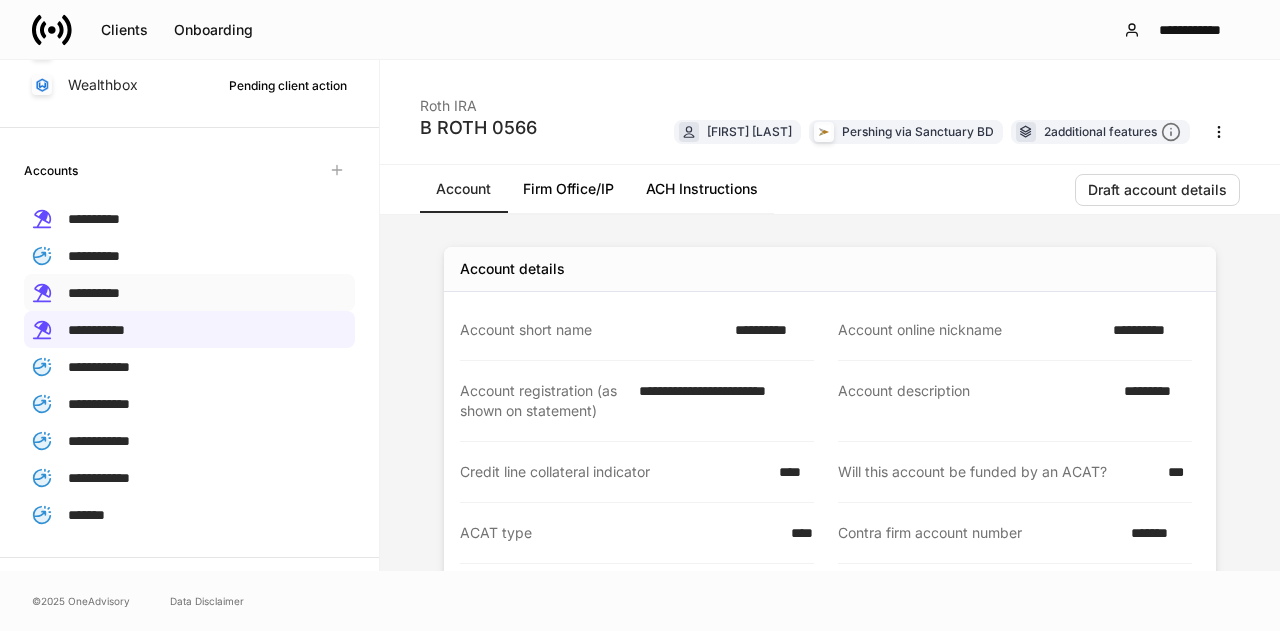 click on "**********" at bounding box center [94, 293] 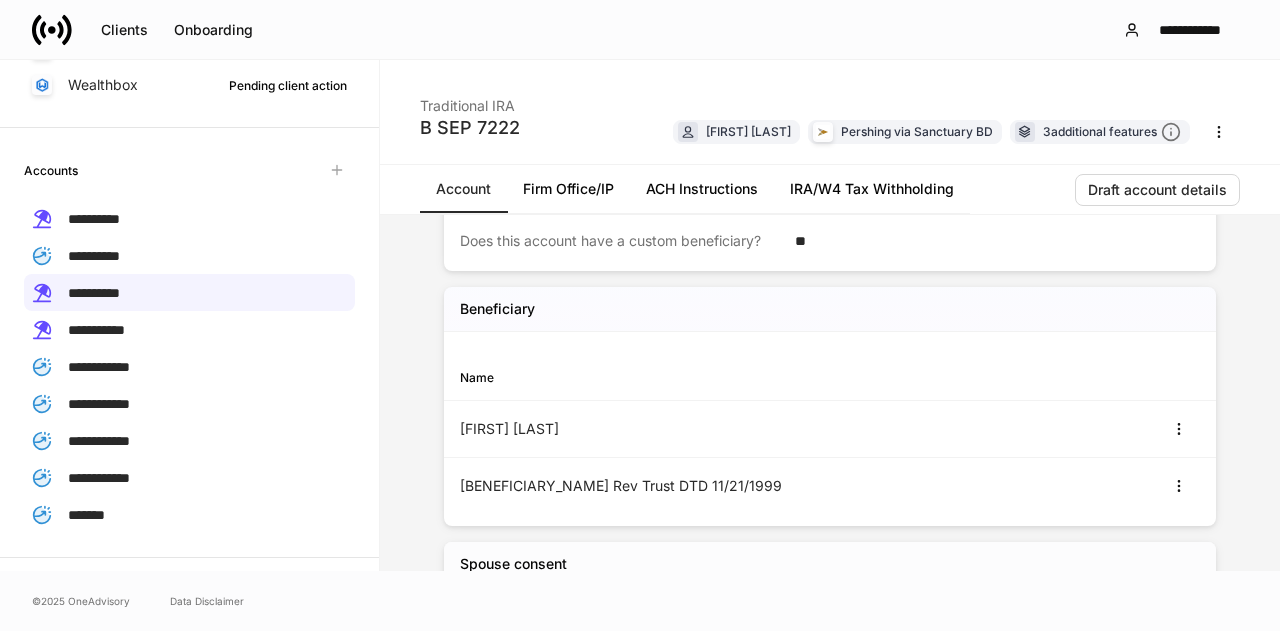scroll, scrollTop: 544, scrollLeft: 0, axis: vertical 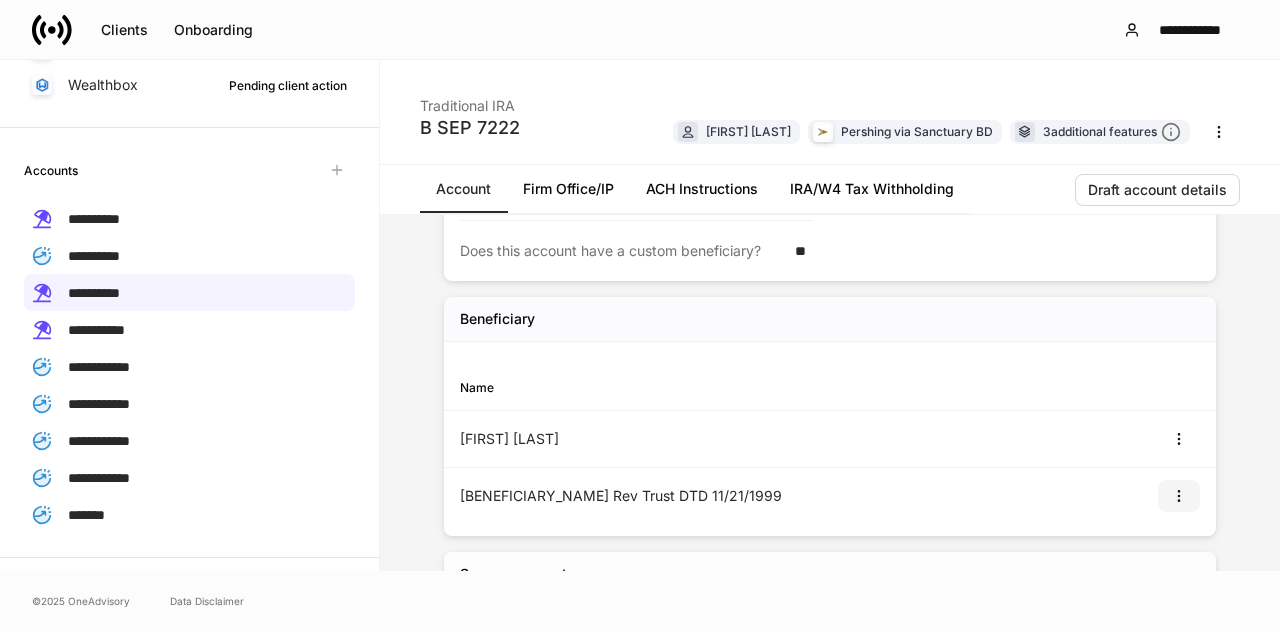 click 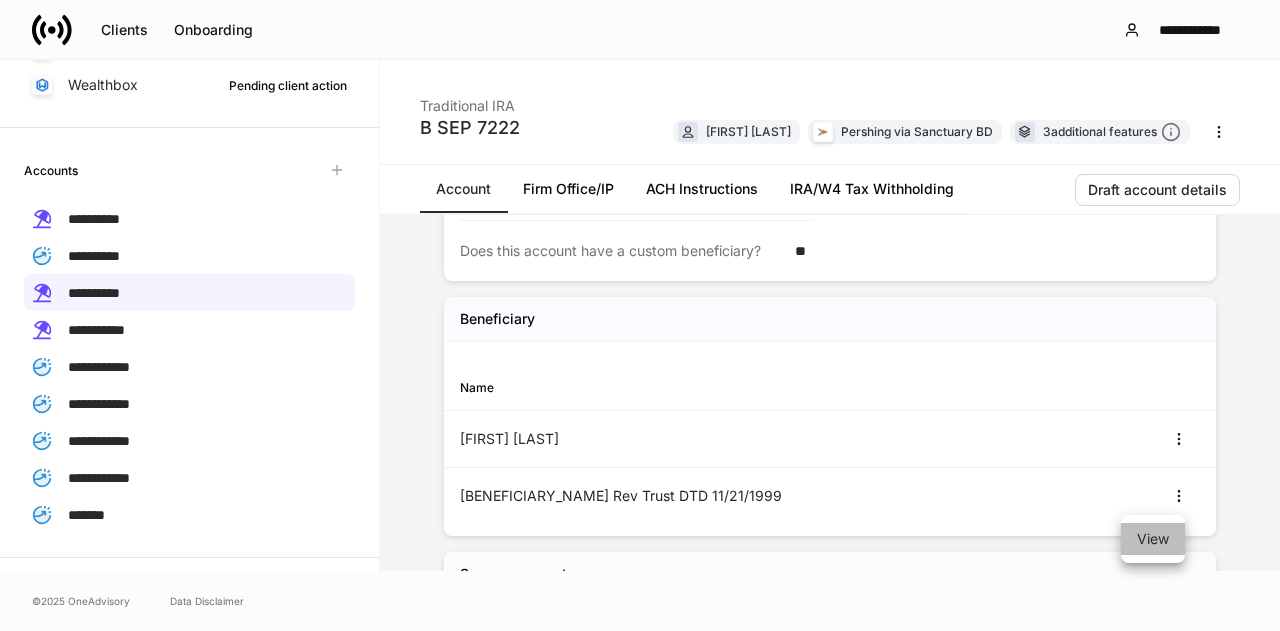 click on "View" at bounding box center (1153, 539) 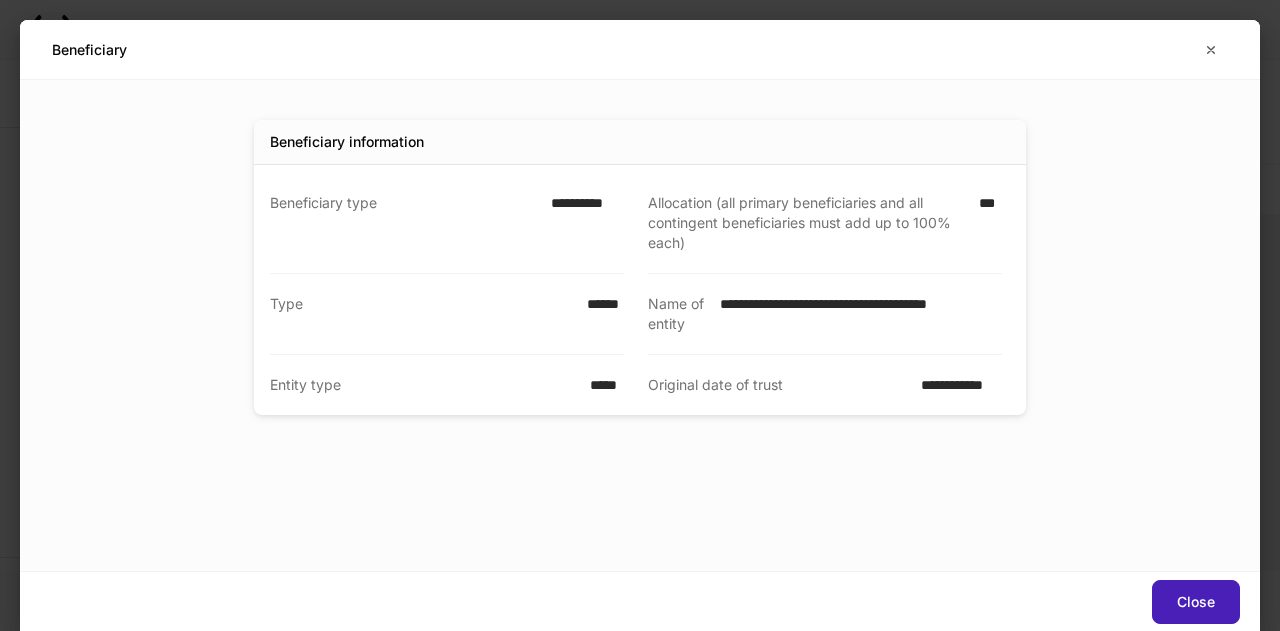 click on "Close" at bounding box center [1196, 602] 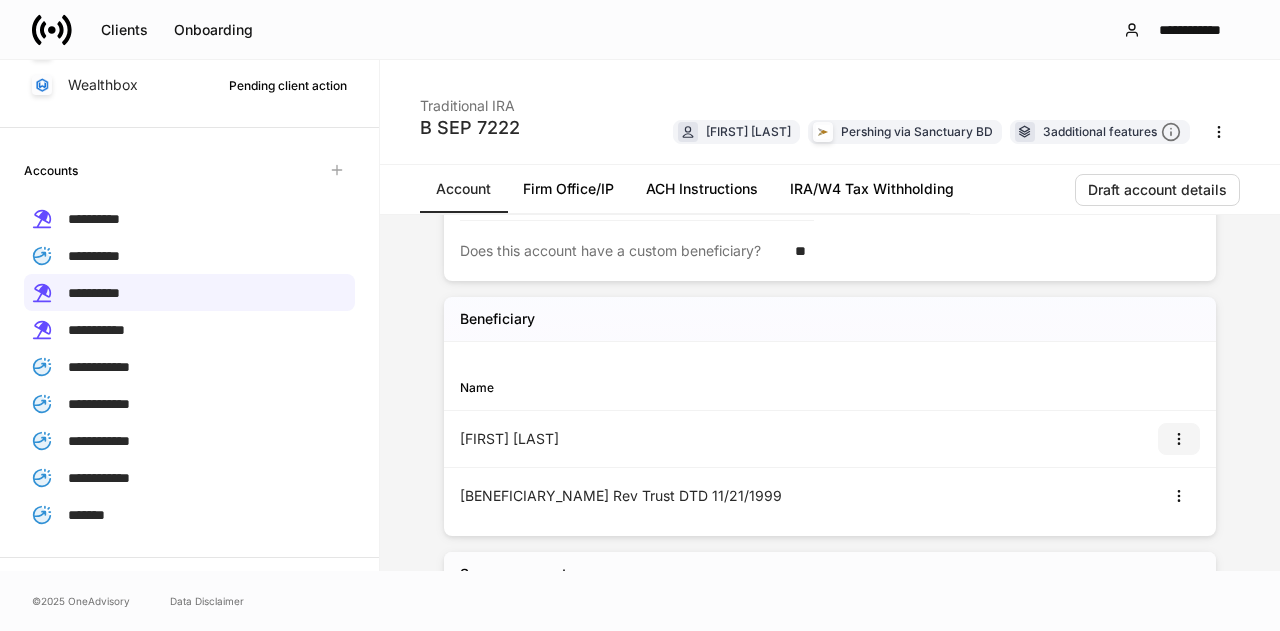 click 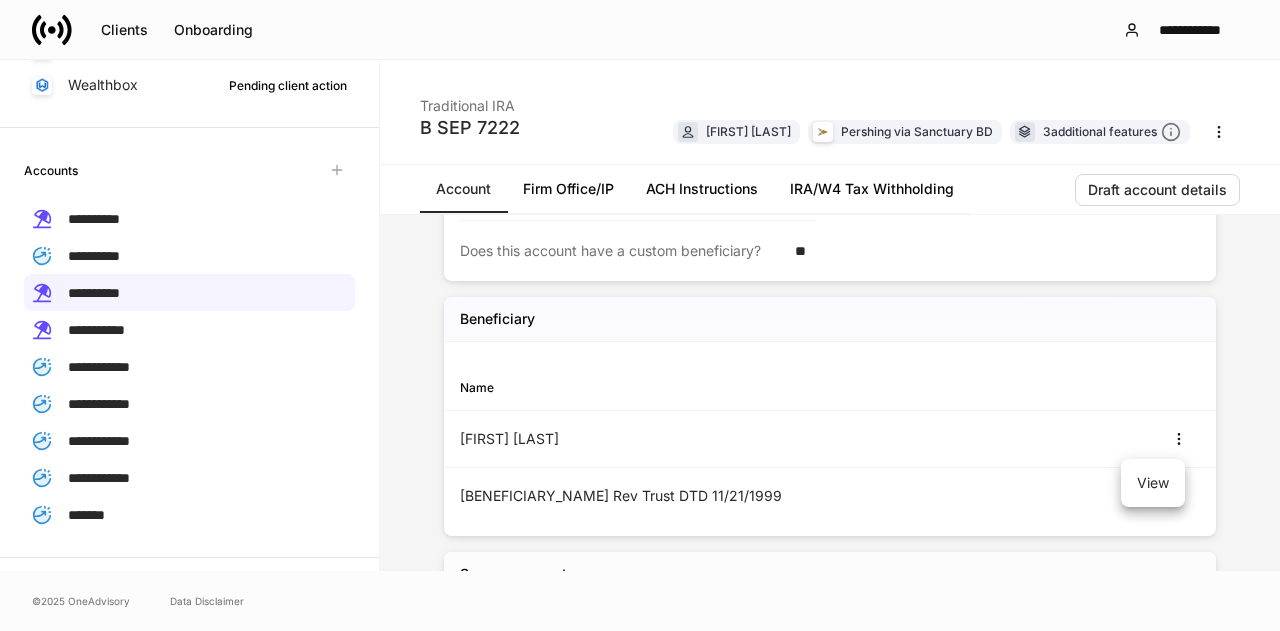 click on "View" at bounding box center (1153, 483) 